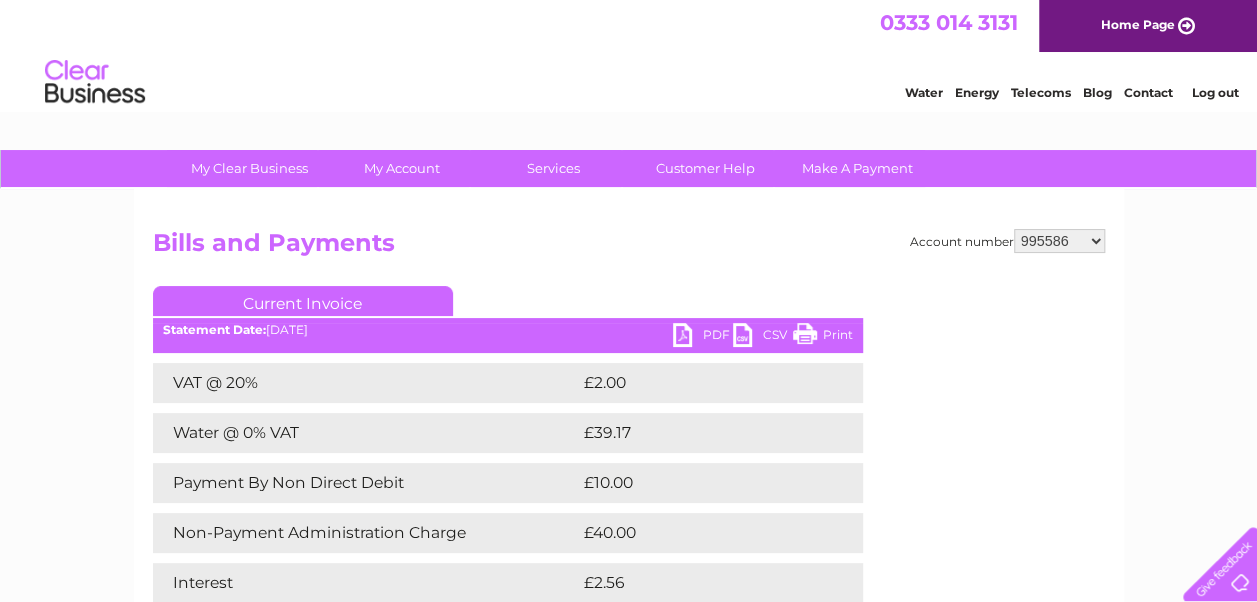 scroll, scrollTop: 0, scrollLeft: 0, axis: both 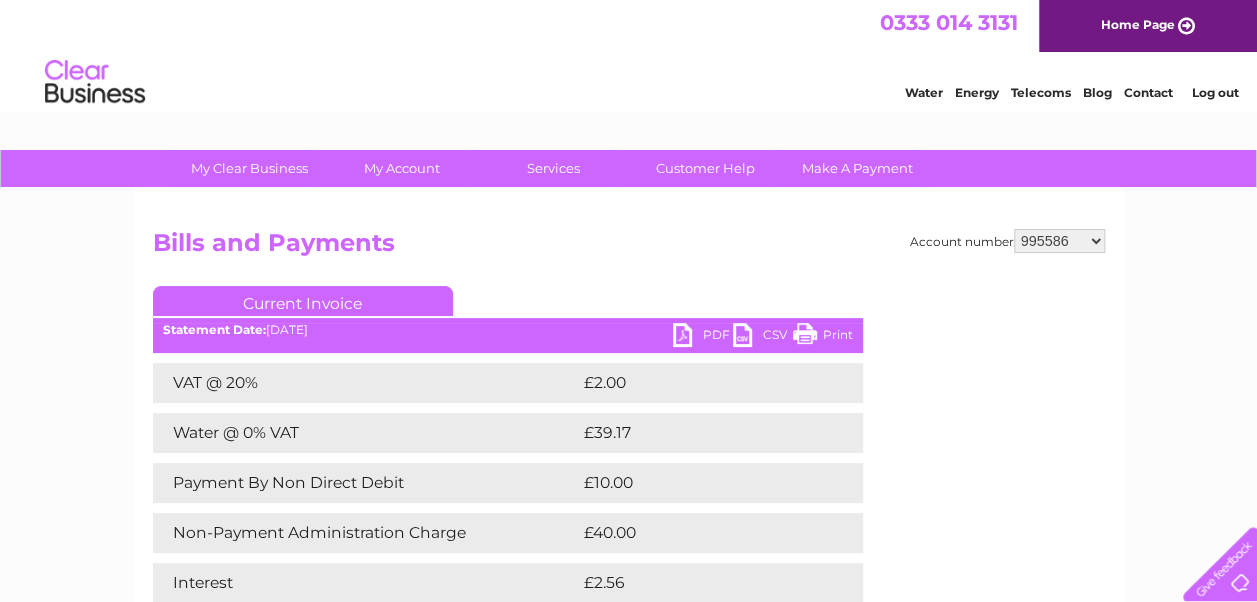 click on "910519
924735
949926
953550
995586
1144474
1147038
30264617
30291883
30294298
30298522
30313523
30315186
30318118
30319398" at bounding box center (1059, 241) 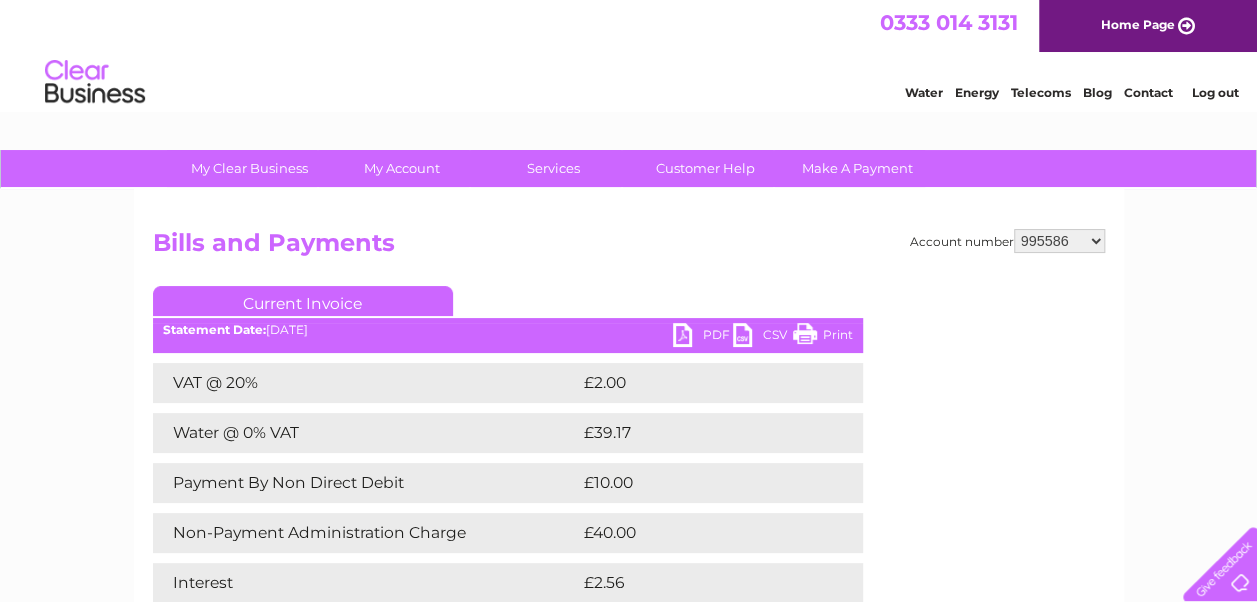 click on "Bills and Payments" at bounding box center (629, 248) 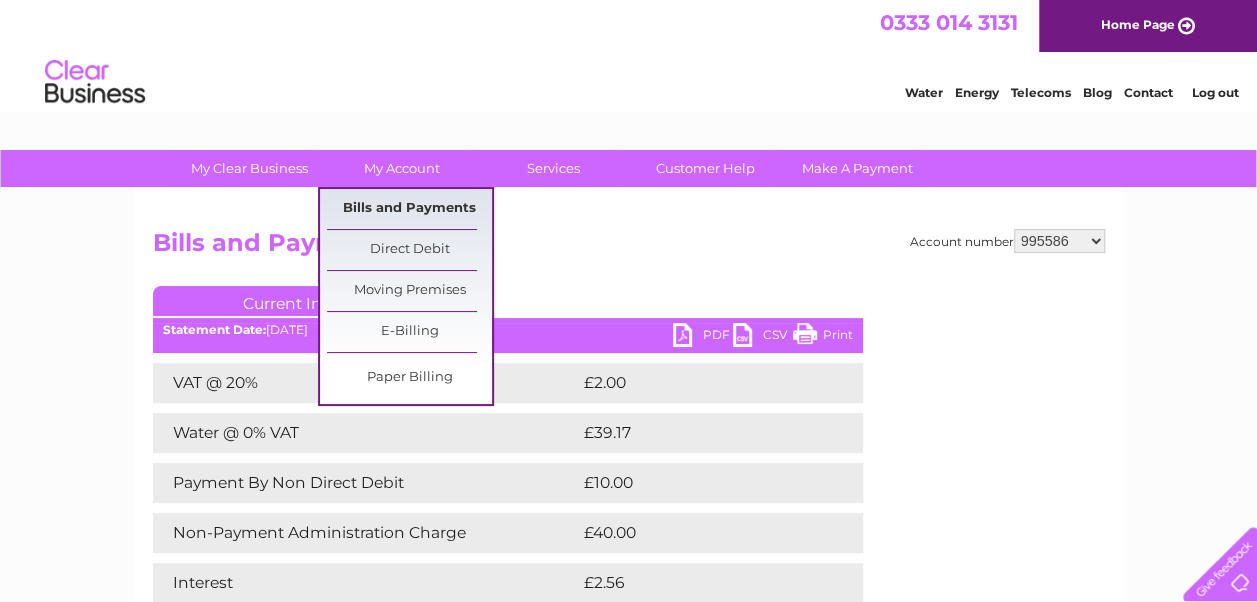 click on "Bills and Payments" at bounding box center (409, 209) 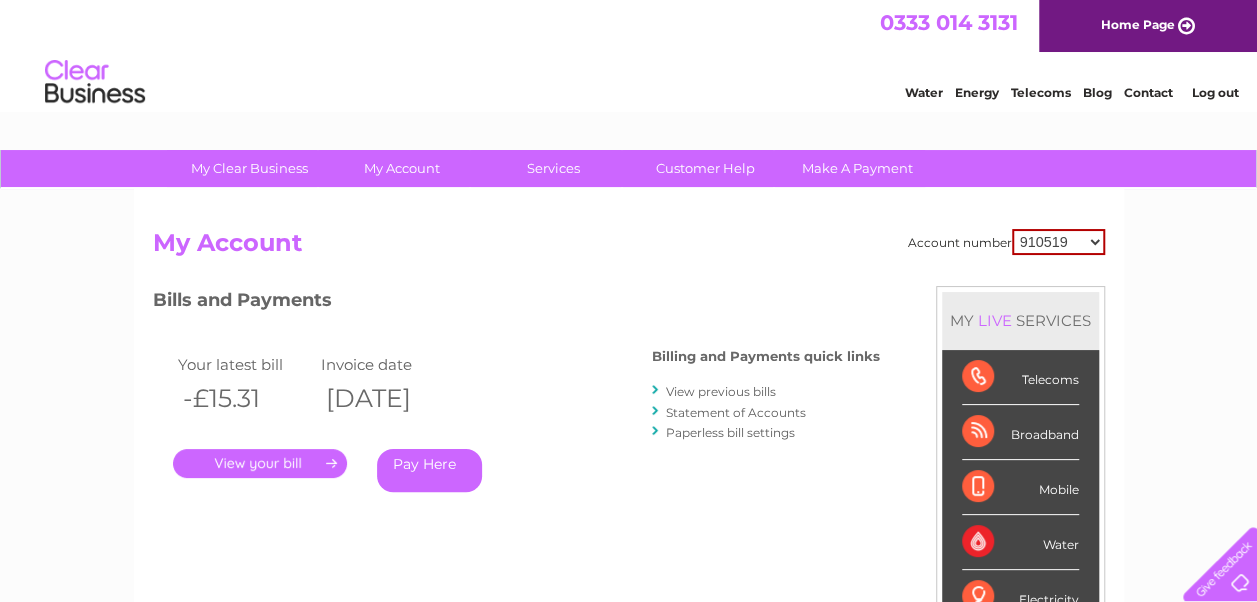 scroll, scrollTop: 0, scrollLeft: 0, axis: both 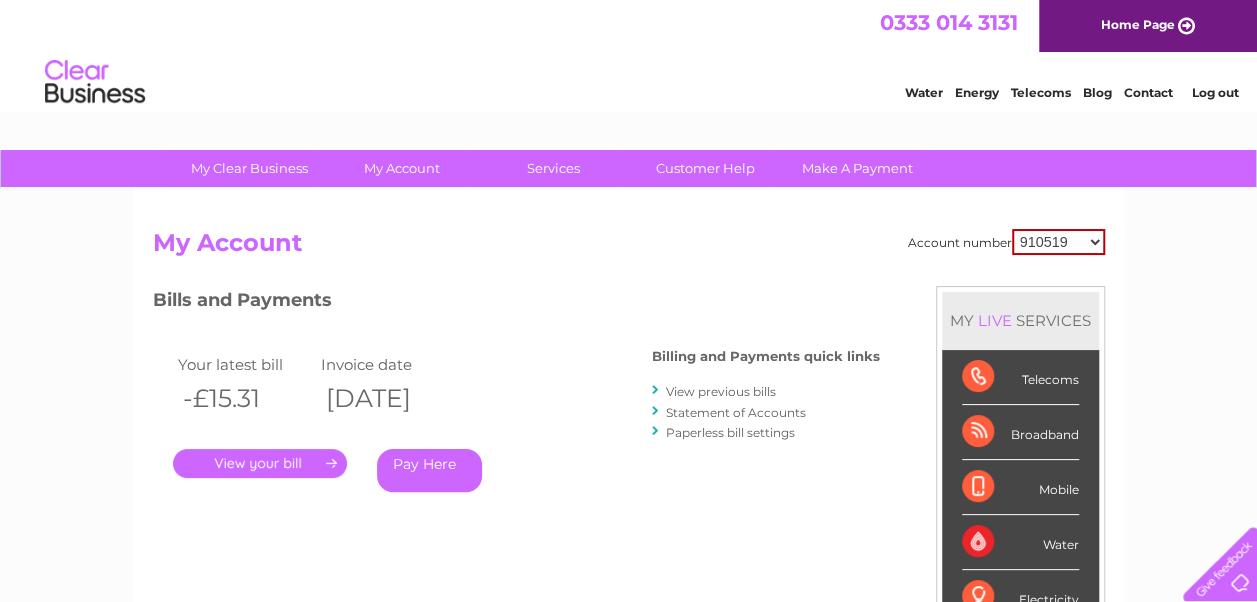 click on "910519
924735
949926
953550
995586
1144474
1147038
30264617
30291883
30294298
30298522
30313523
30315186
30318118
30319398" at bounding box center [1058, 242] 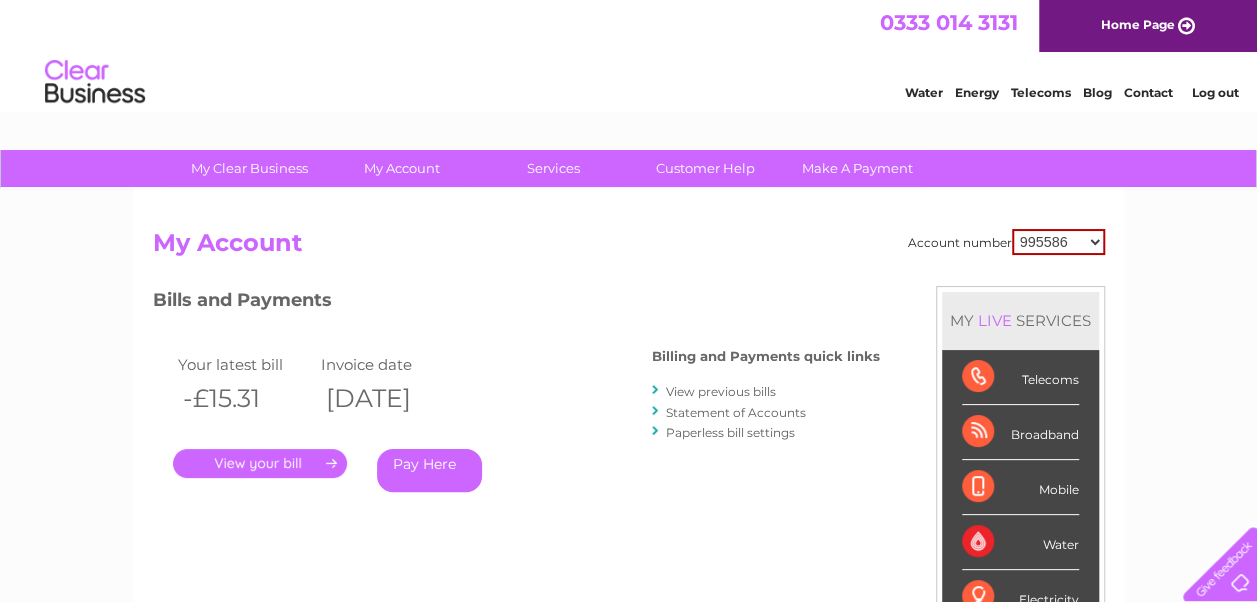 click on "910519
924735
949926
953550
995586
1144474
1147038
30264617
30291883
30294298
30298522
30313523
30315186
30318118
30319398" at bounding box center [1058, 242] 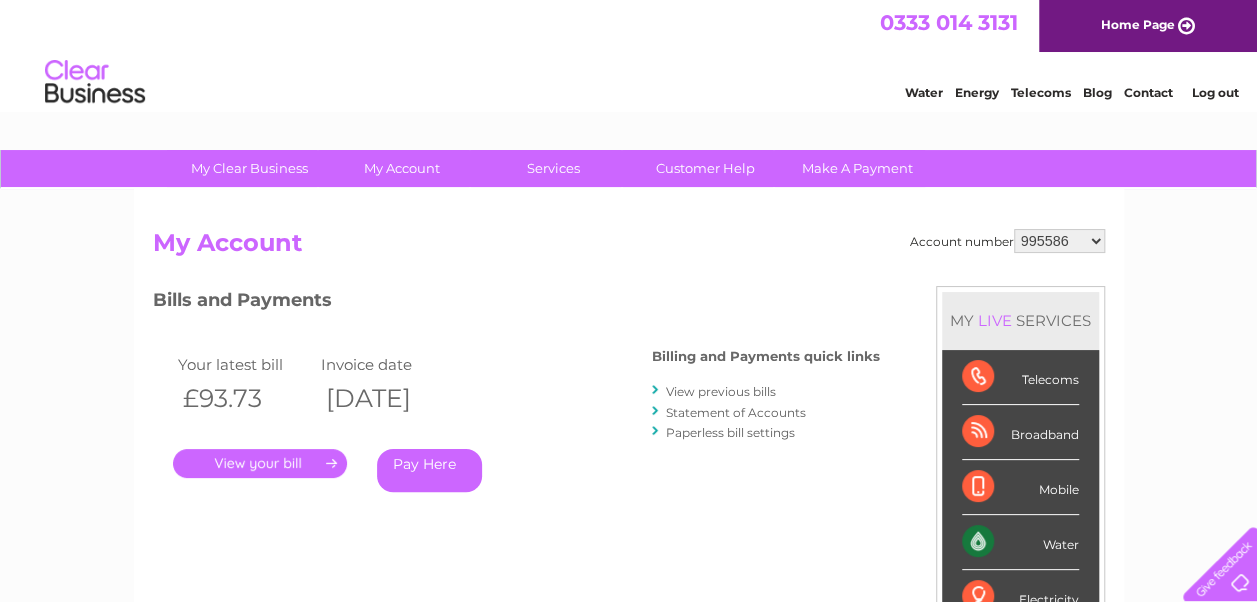 scroll, scrollTop: 0, scrollLeft: 0, axis: both 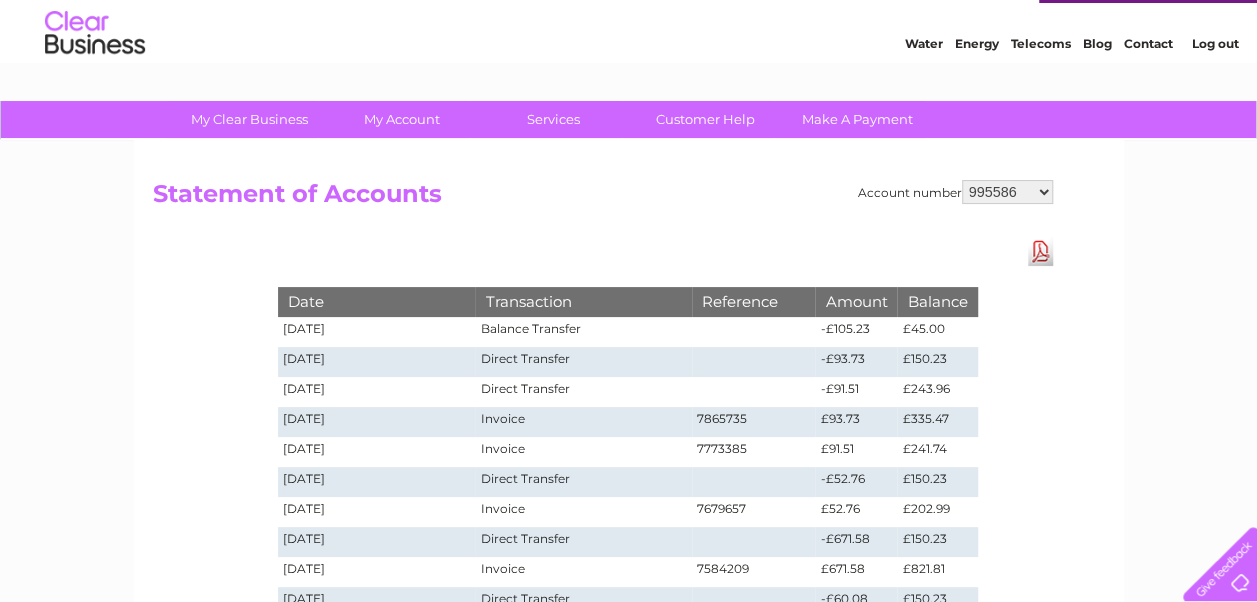 click on "Download Pdf" at bounding box center (1040, 251) 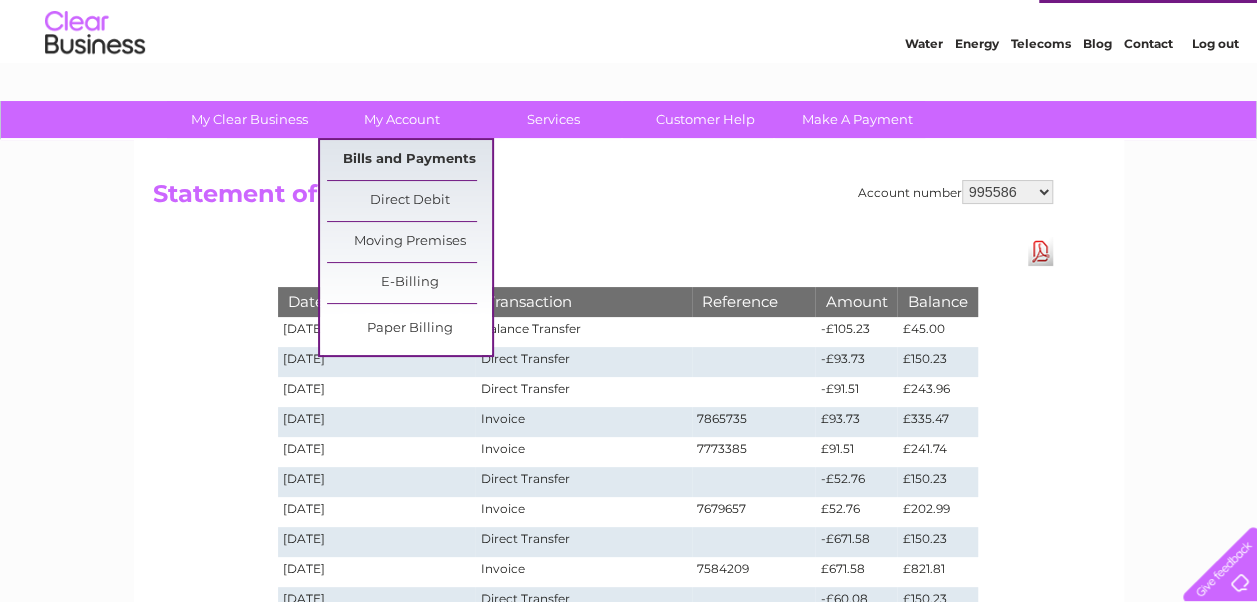 click on "Bills and Payments" at bounding box center [409, 160] 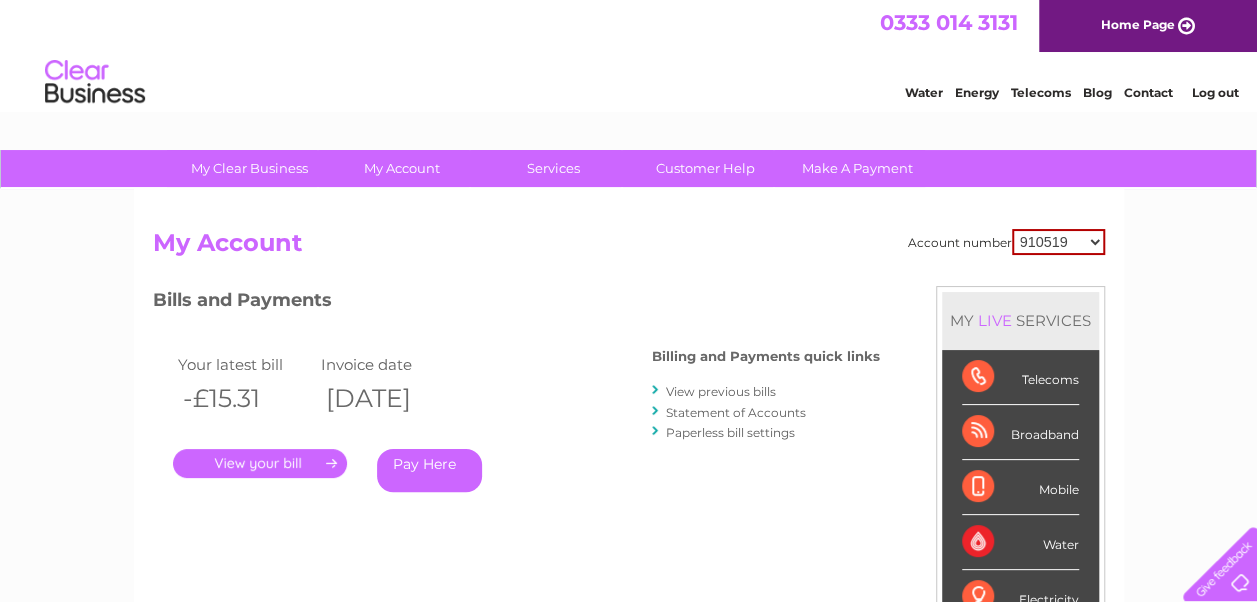 scroll, scrollTop: 0, scrollLeft: 0, axis: both 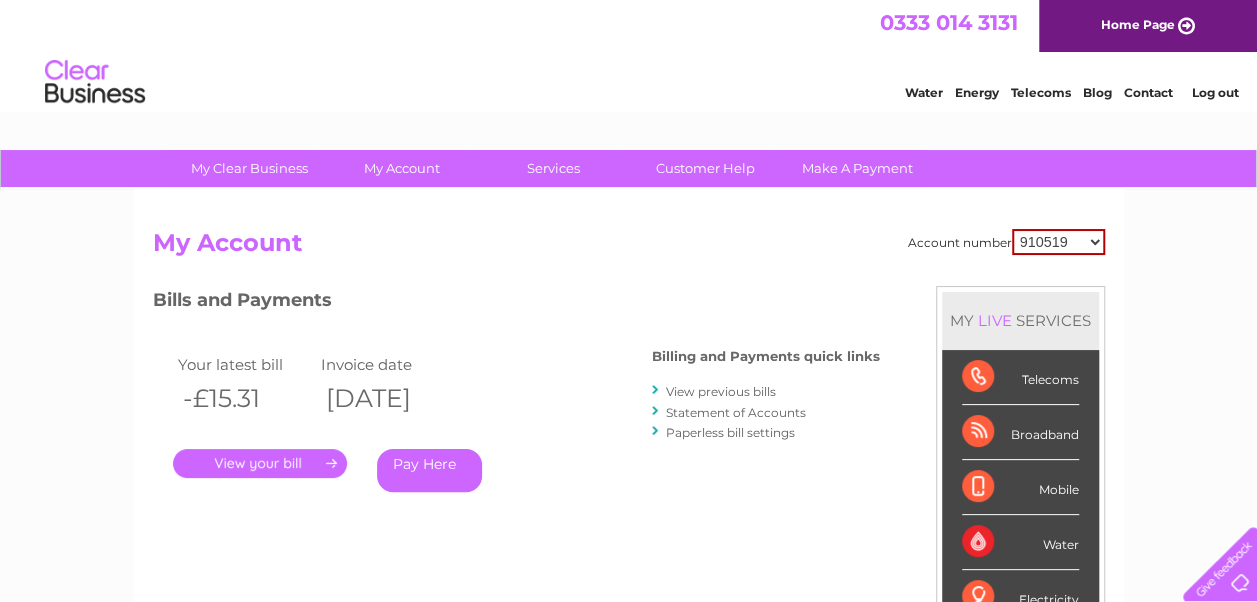 click on "View previous bills" at bounding box center (721, 391) 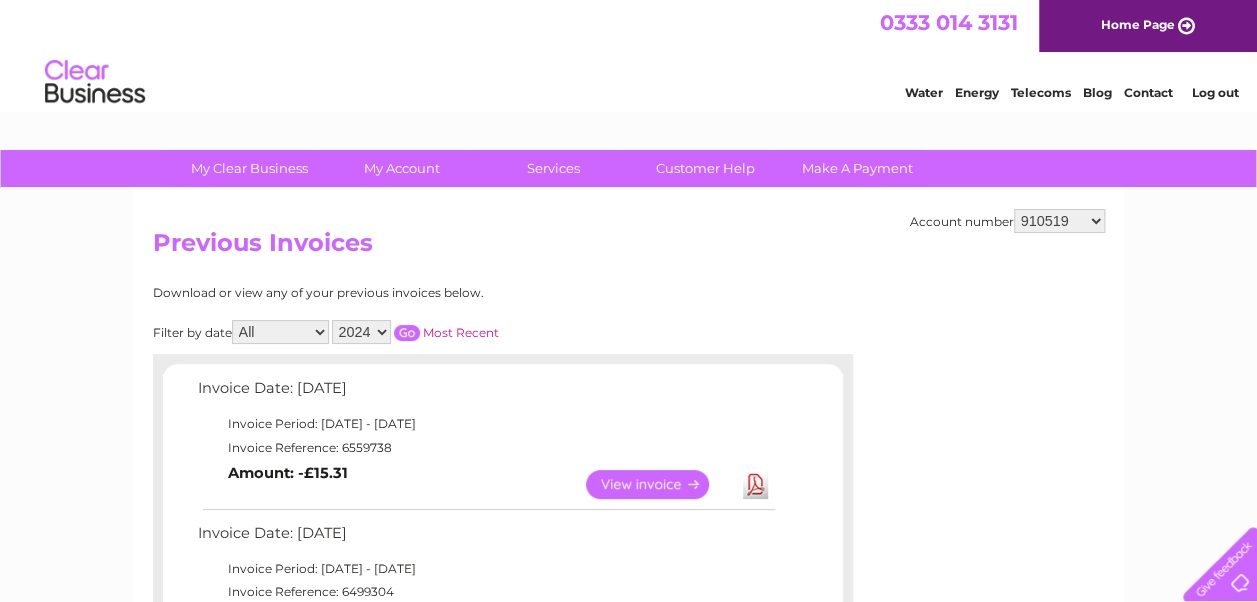 scroll, scrollTop: 0, scrollLeft: 0, axis: both 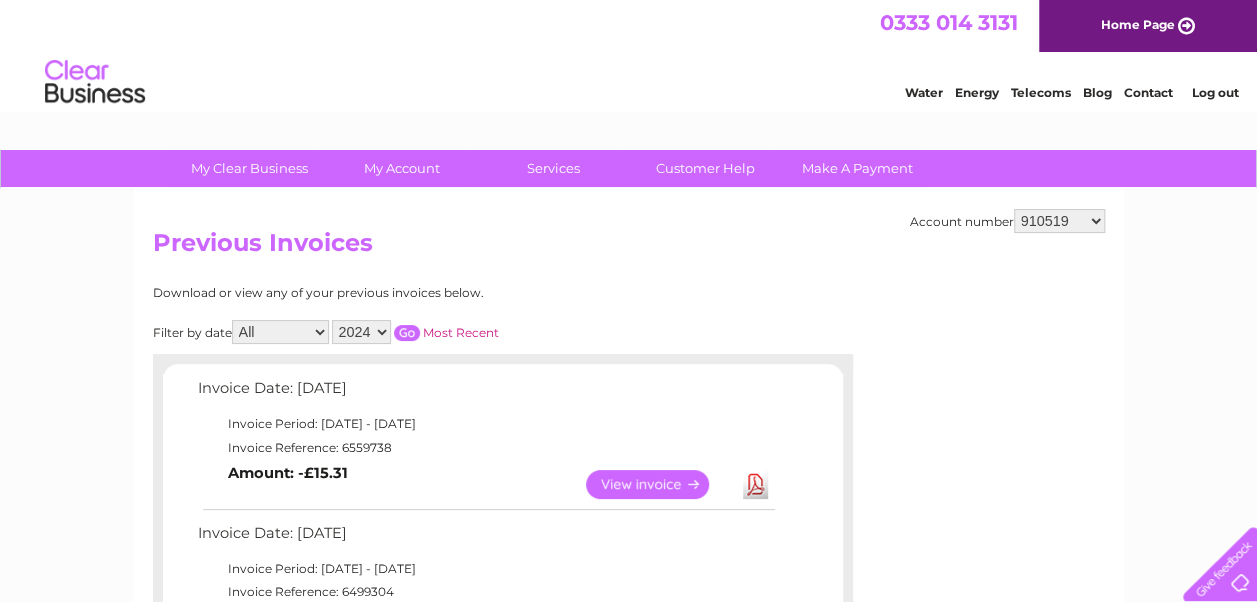 click on "2024
2023
2022
2021" at bounding box center (361, 332) 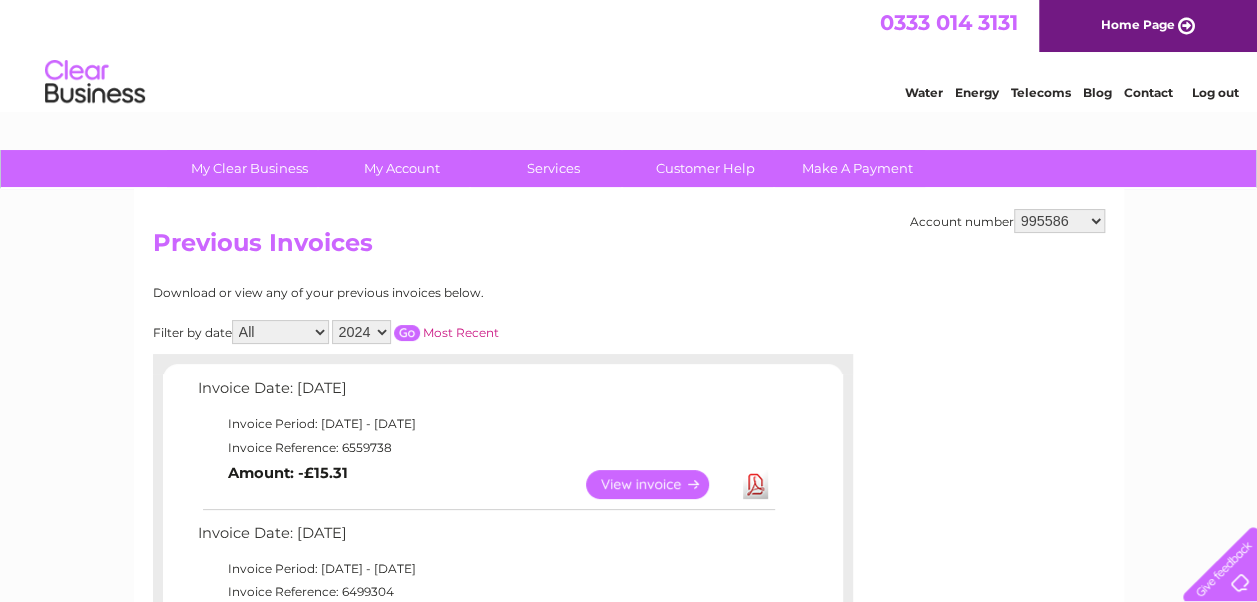 click on "910519
924735
949926
953550
995586
1144474
1147038
30264617
30291883
30294298
30298522
30313523
30315186
30318118
30319398" at bounding box center [1059, 221] 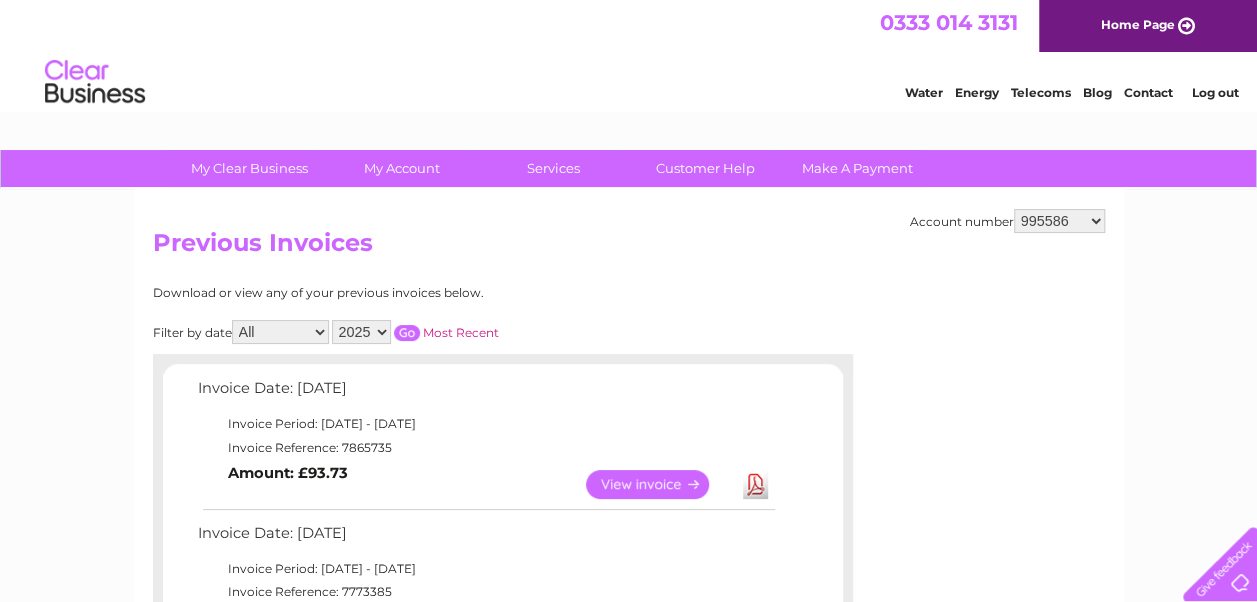 scroll, scrollTop: 0, scrollLeft: 0, axis: both 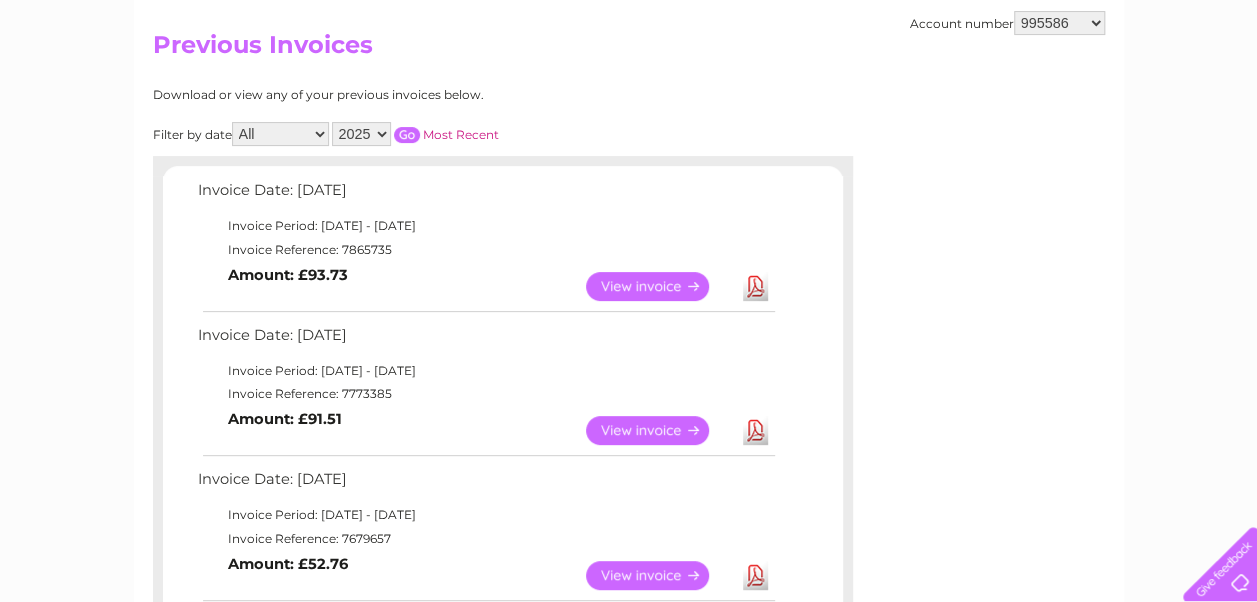 click on "View" at bounding box center (659, 430) 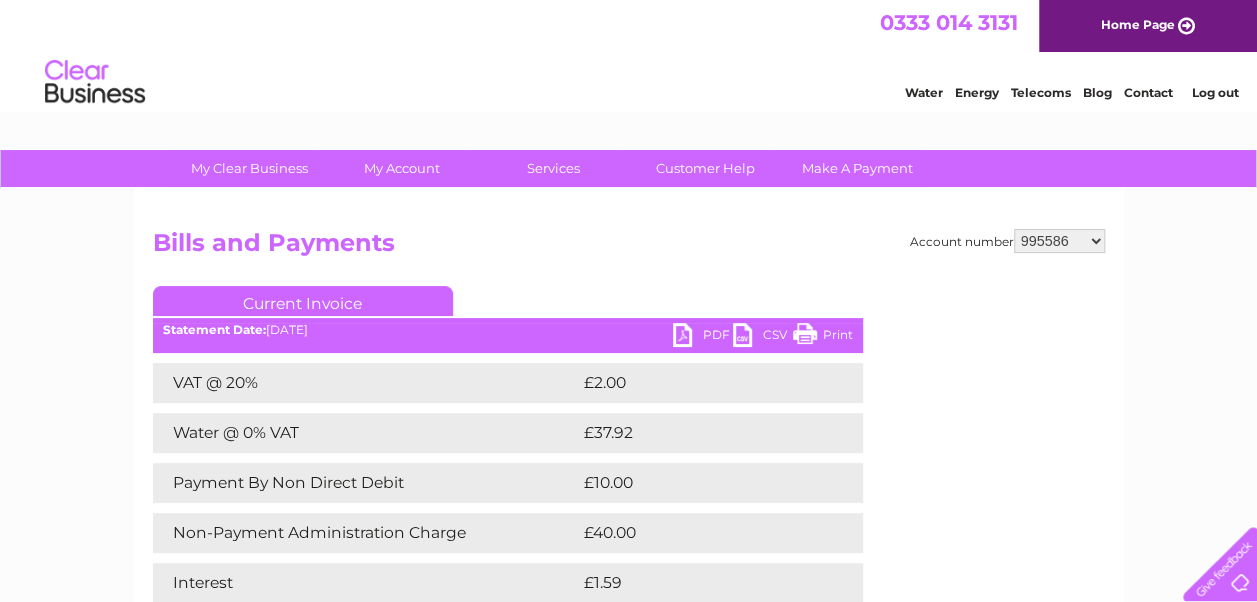 scroll, scrollTop: 0, scrollLeft: 0, axis: both 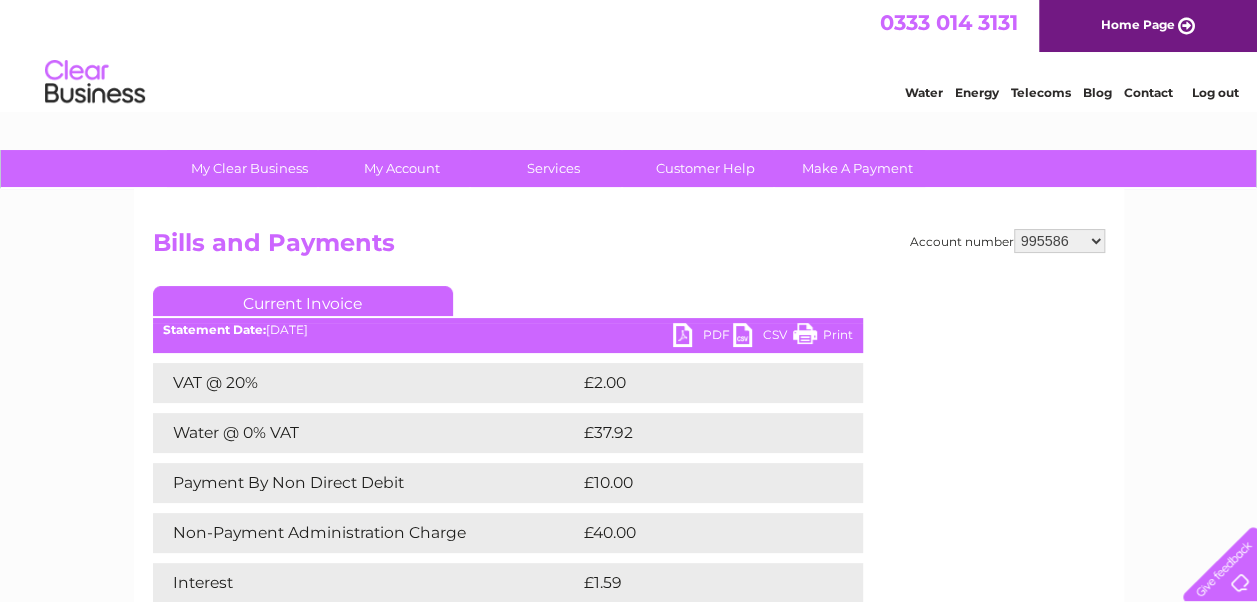 click on "PDF" at bounding box center (703, 337) 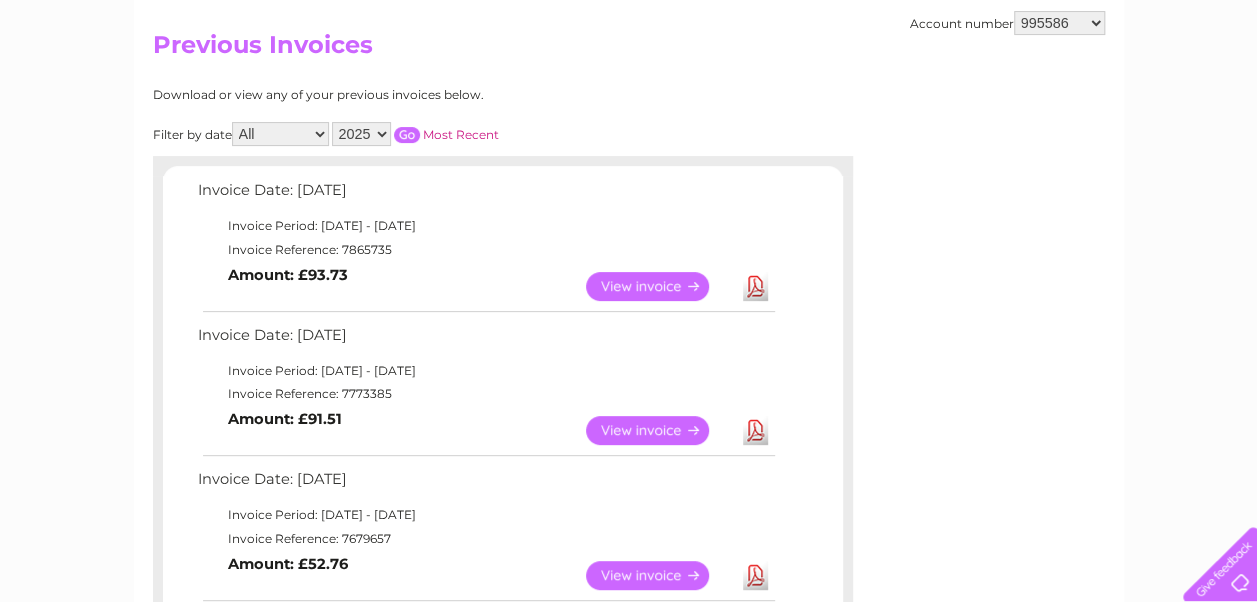 scroll, scrollTop: 0, scrollLeft: 0, axis: both 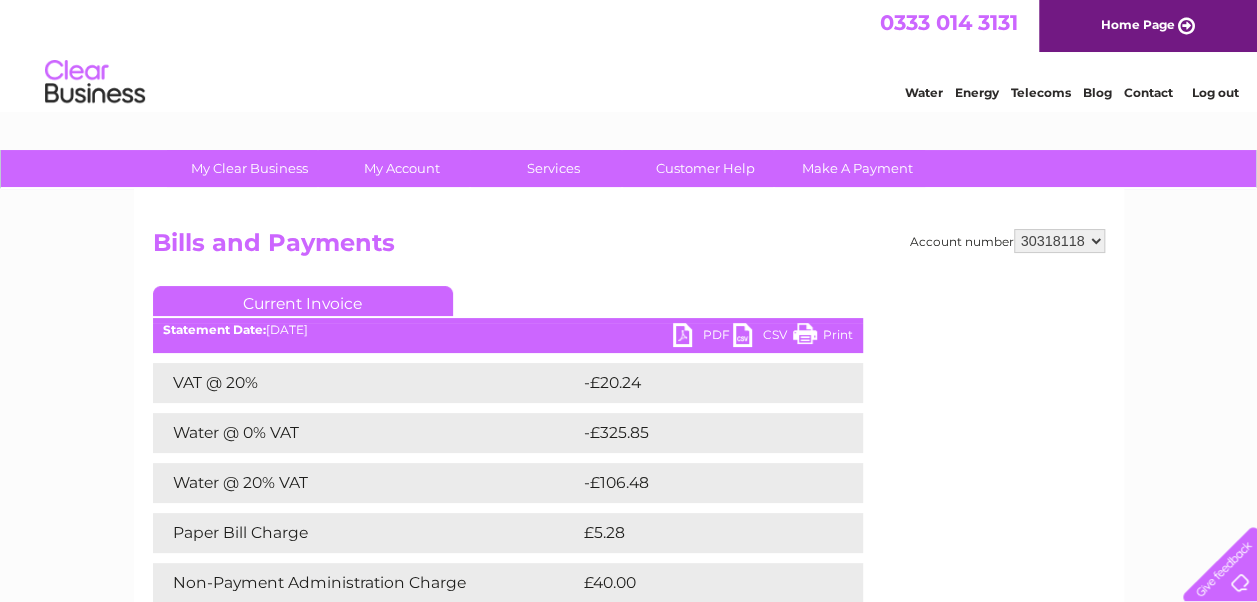 click on "910519
924735
949926
953550
995586
1144474
1147038
30264617
30291883
30294298
30298522
30313523
30315186
30318118
30319398" at bounding box center (1059, 241) 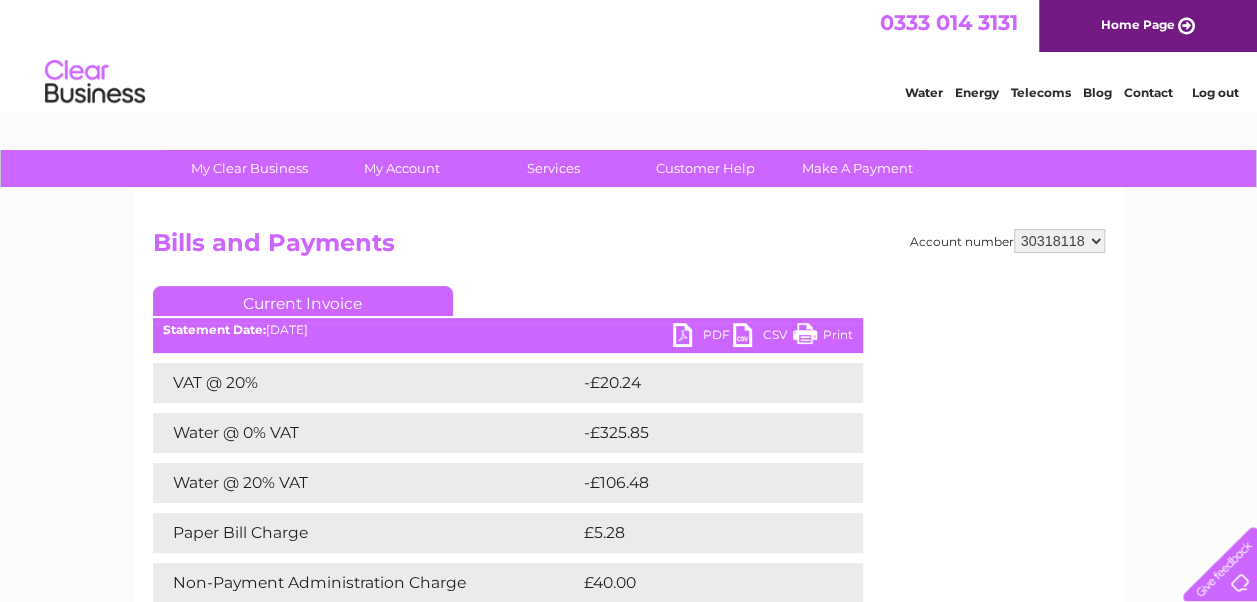 select on "30294298" 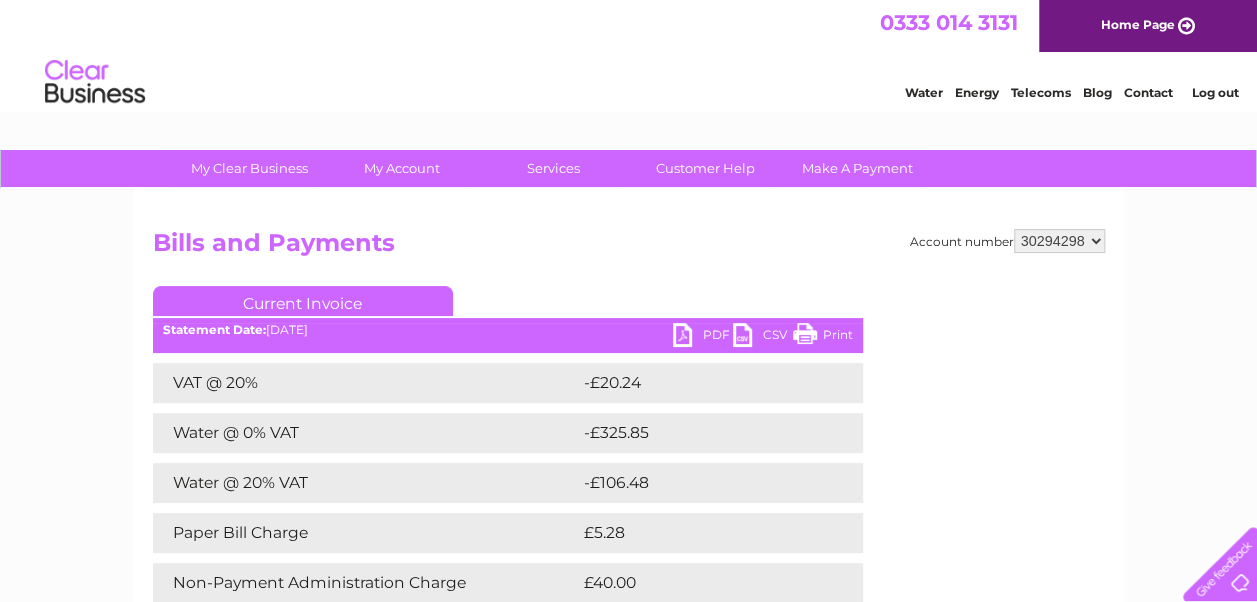click on "910519
924735
949926
953550
995586
1144474
1147038
30264617
30291883
30294298
30298522
30313523
30315186
30318118
30319398" at bounding box center (1059, 241) 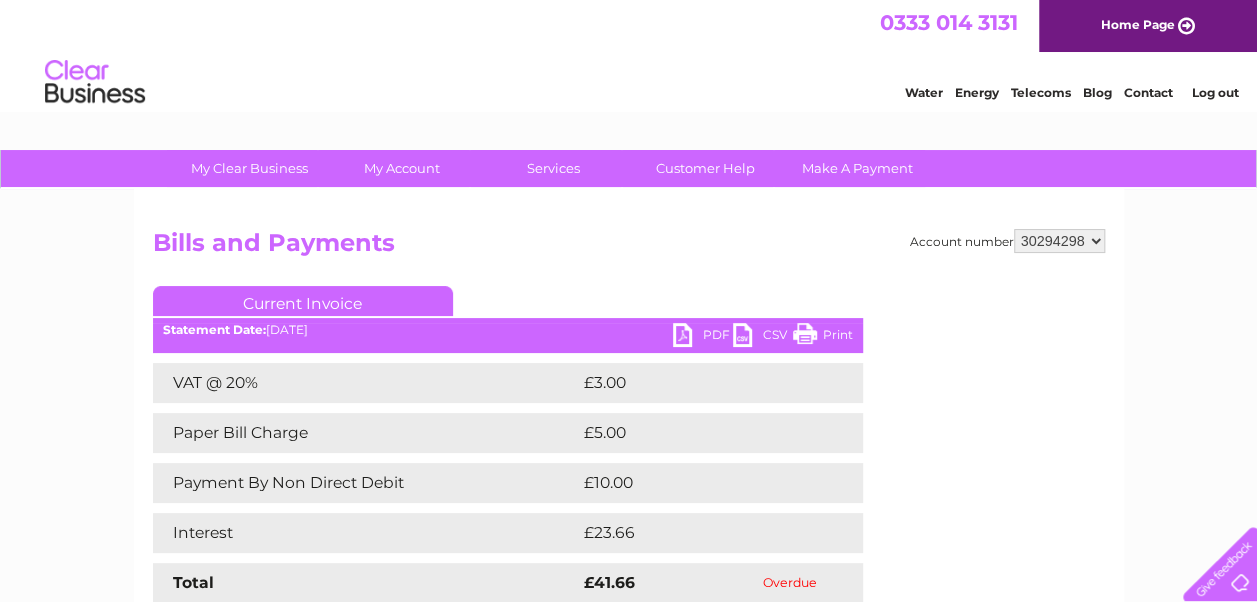 scroll, scrollTop: 0, scrollLeft: 0, axis: both 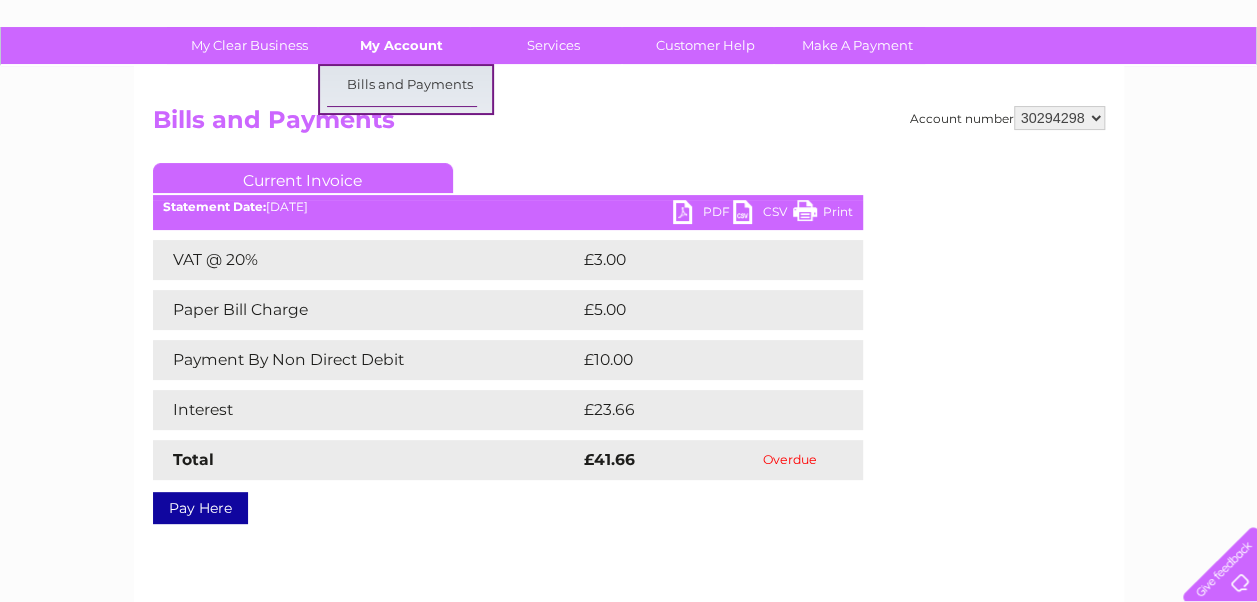 click on "My Account" at bounding box center [401, 45] 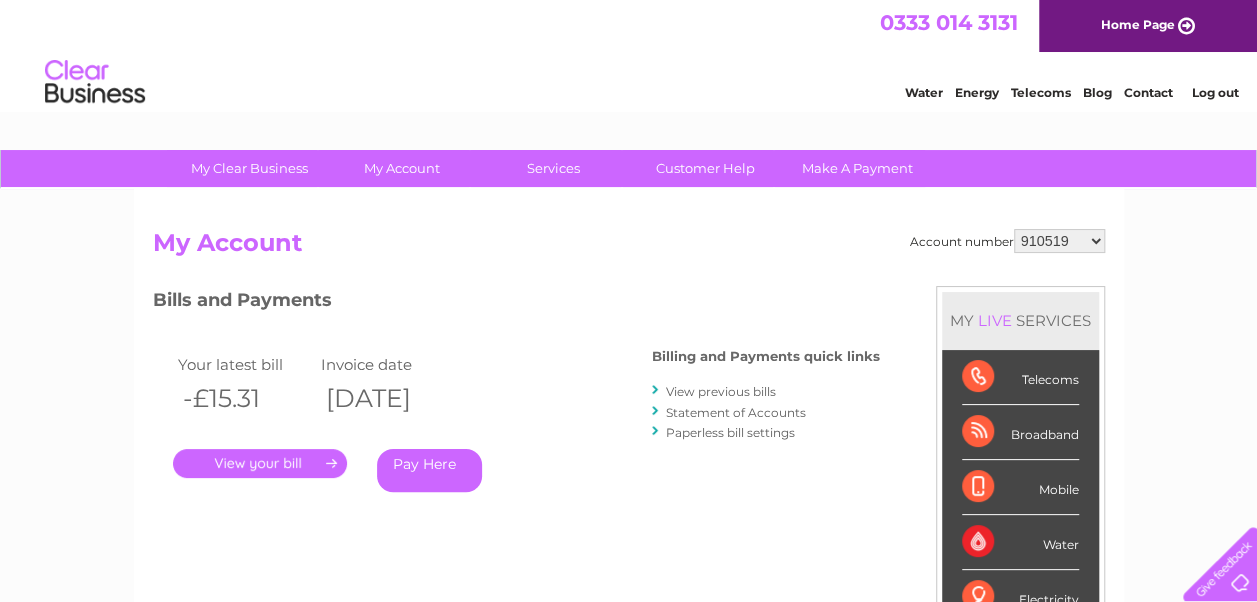 scroll, scrollTop: 0, scrollLeft: 0, axis: both 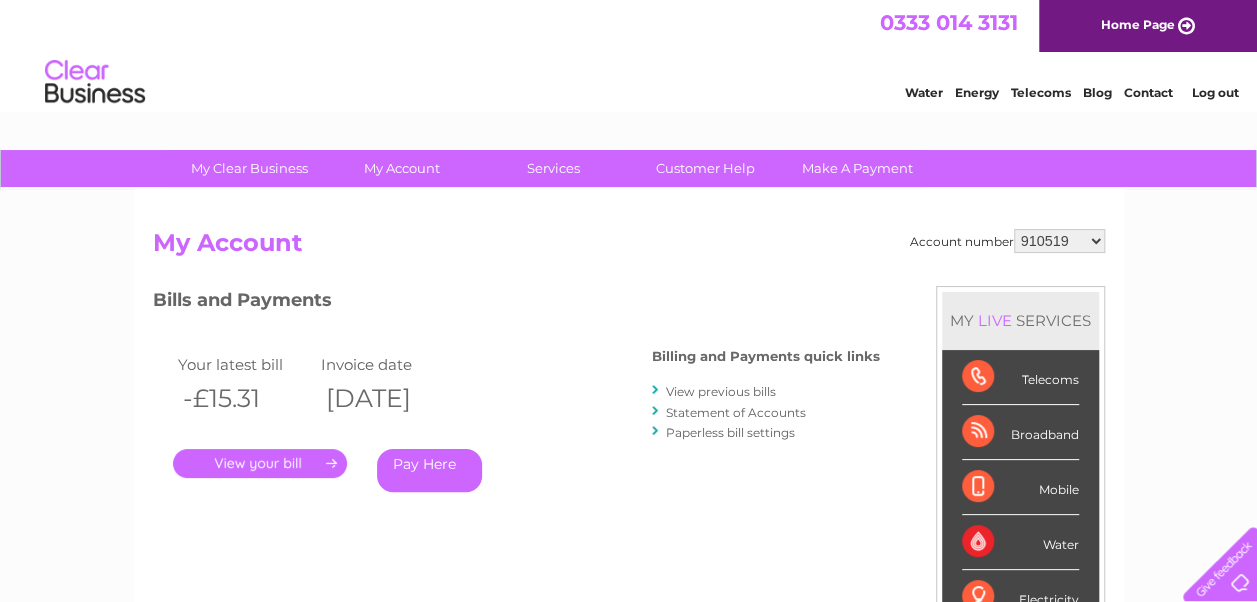 select on "30294298" 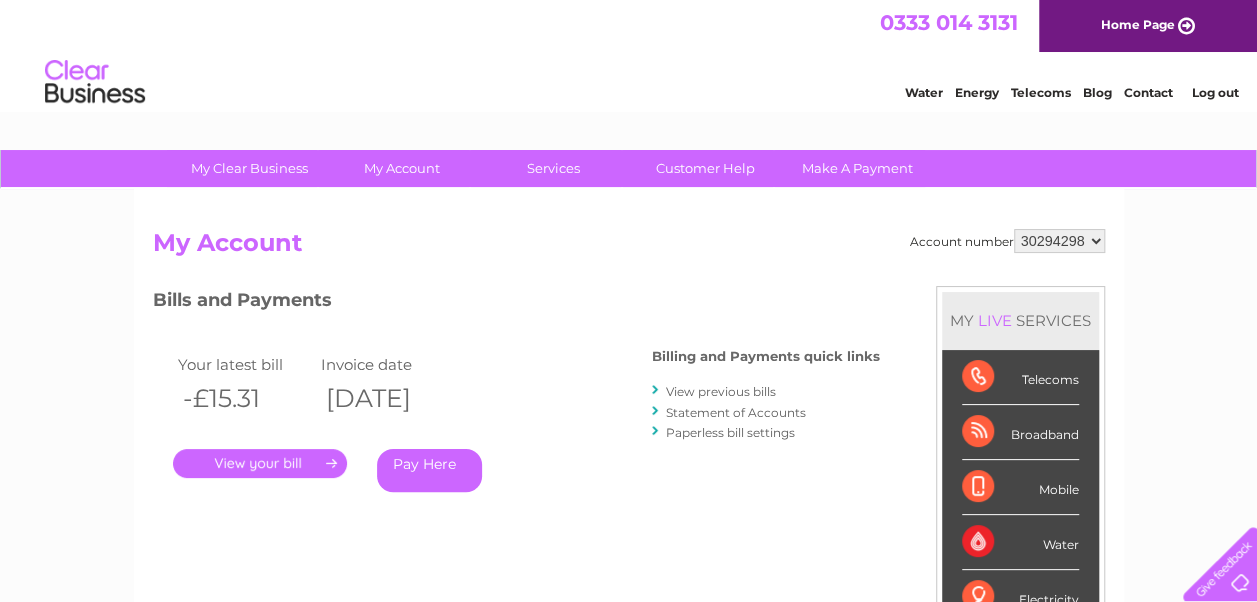 click on "910519
924735
949926
953550
995586
1144474
1147038
30264617
30291883
30294298
30298522
30313523
30315186
30318118
30319398" at bounding box center (1059, 241) 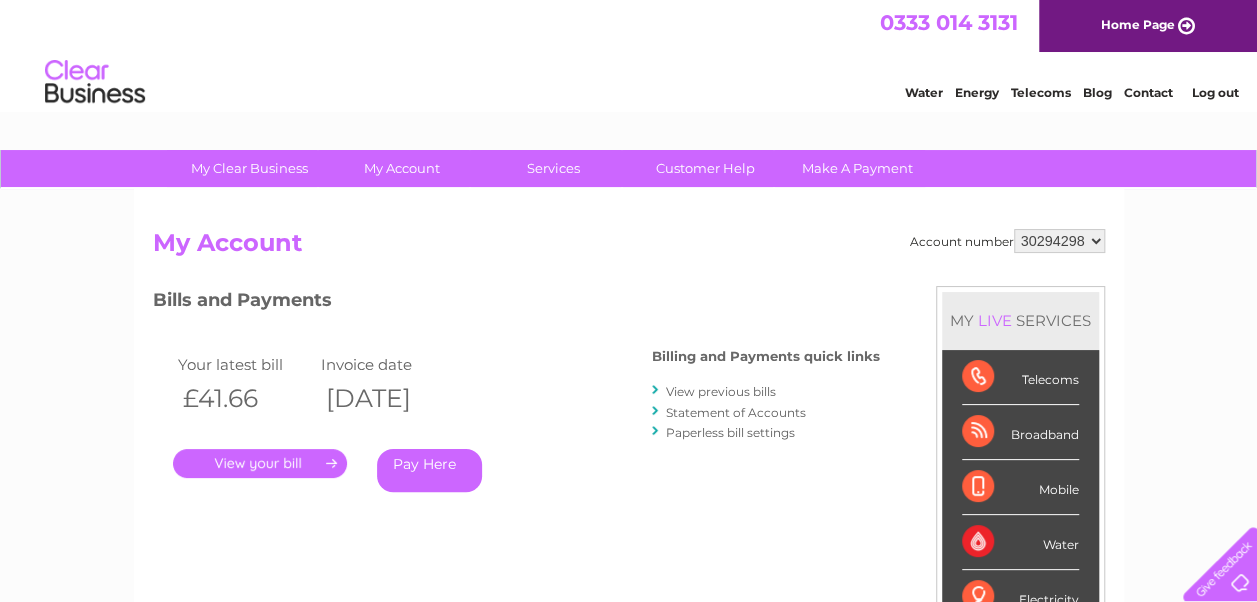 scroll, scrollTop: 0, scrollLeft: 0, axis: both 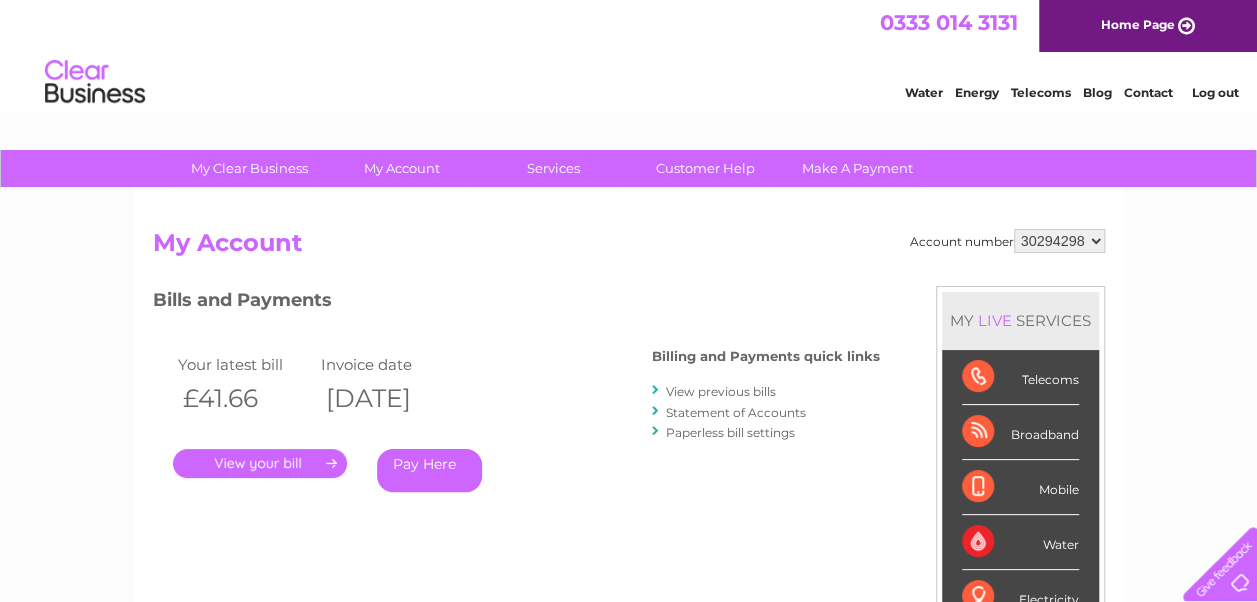 click on "Statement of Accounts" at bounding box center (736, 412) 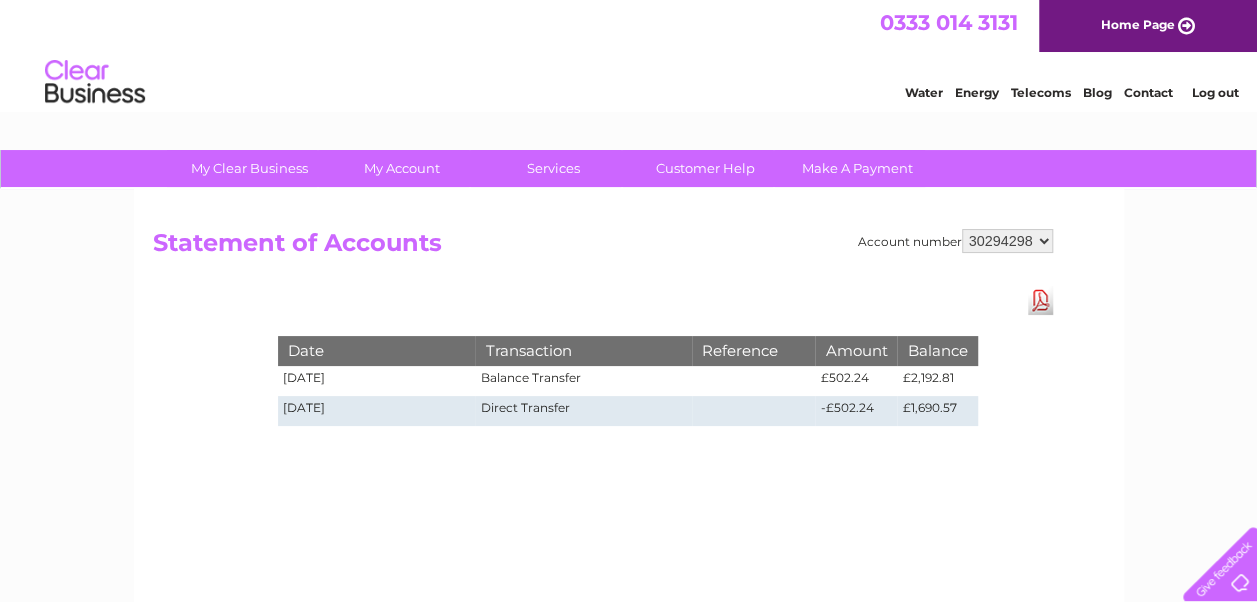 scroll, scrollTop: 0, scrollLeft: 0, axis: both 